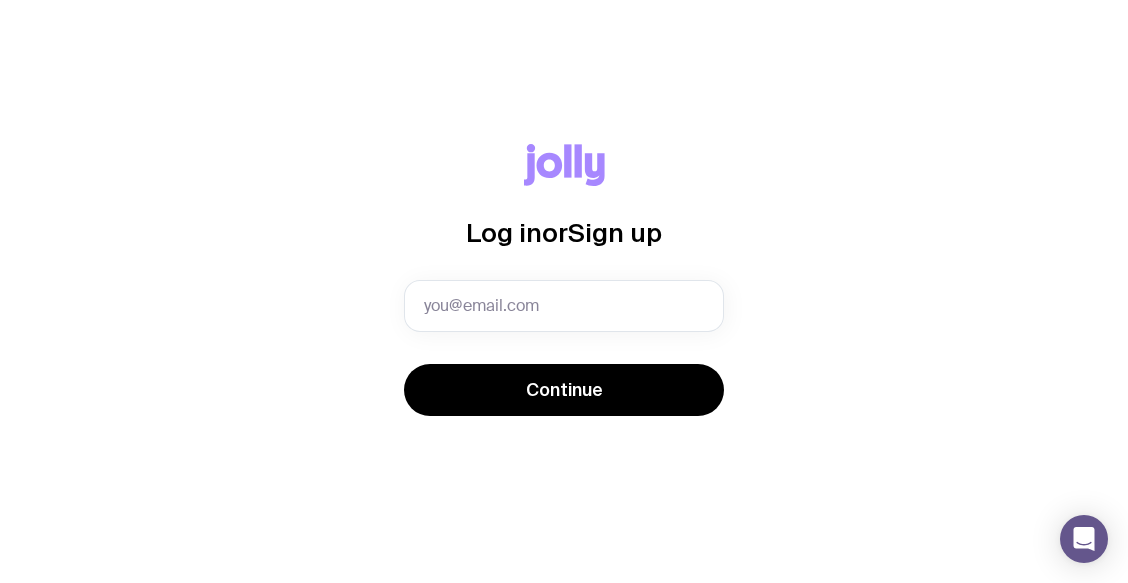 scroll, scrollTop: 0, scrollLeft: 0, axis: both 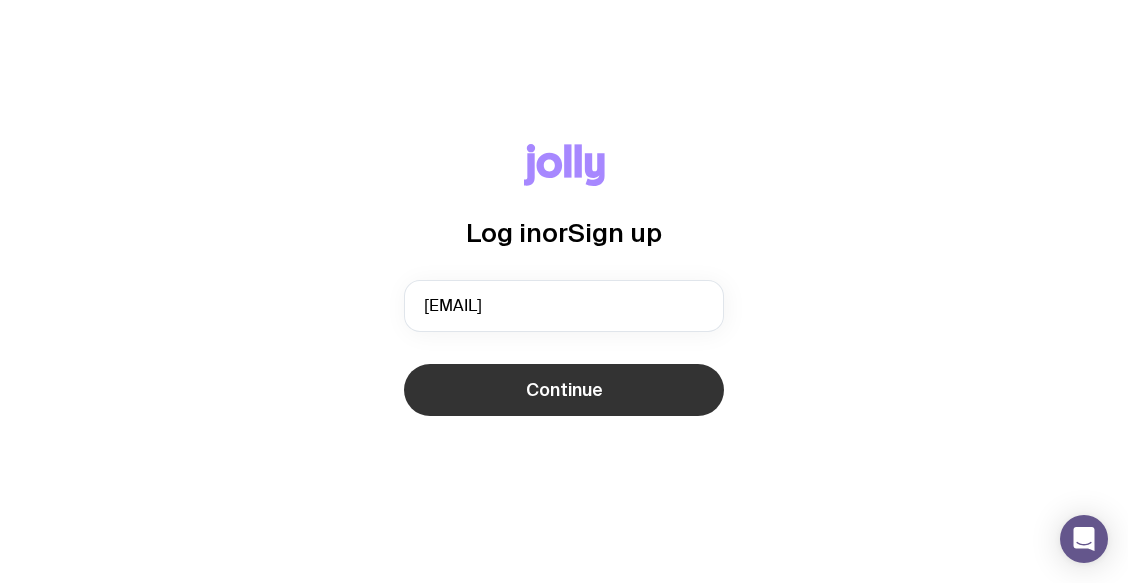 click on "Continue" 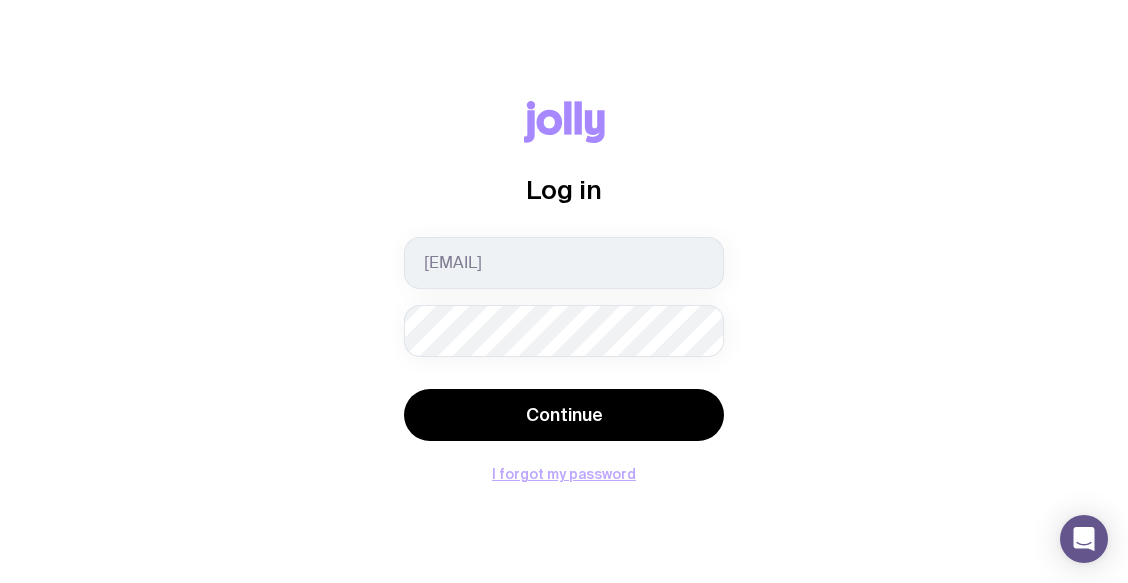 click on "I forgot my password" at bounding box center [564, 474] 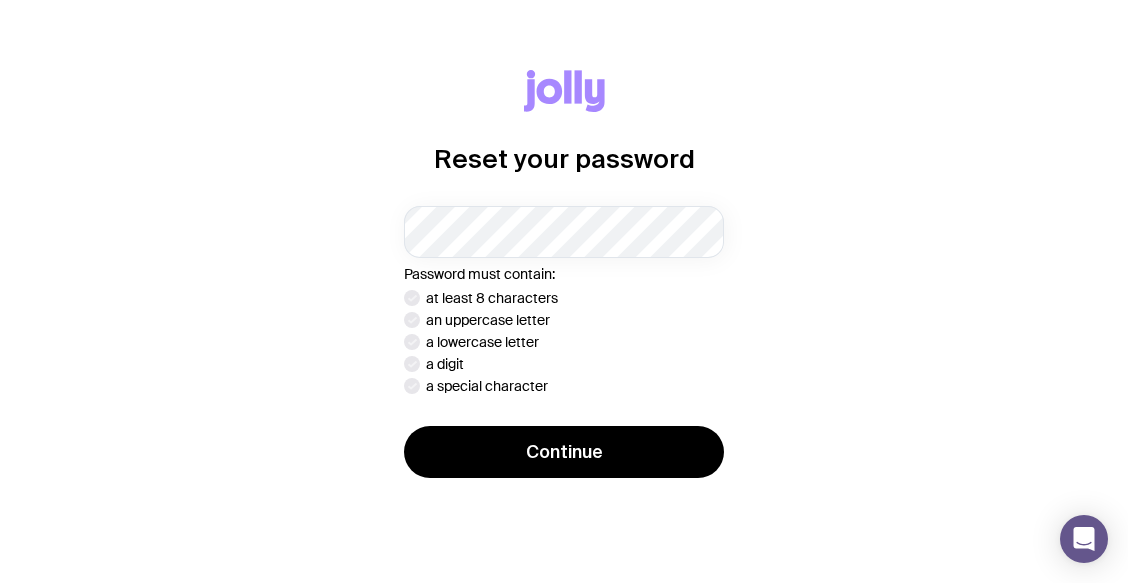 scroll, scrollTop: 0, scrollLeft: 0, axis: both 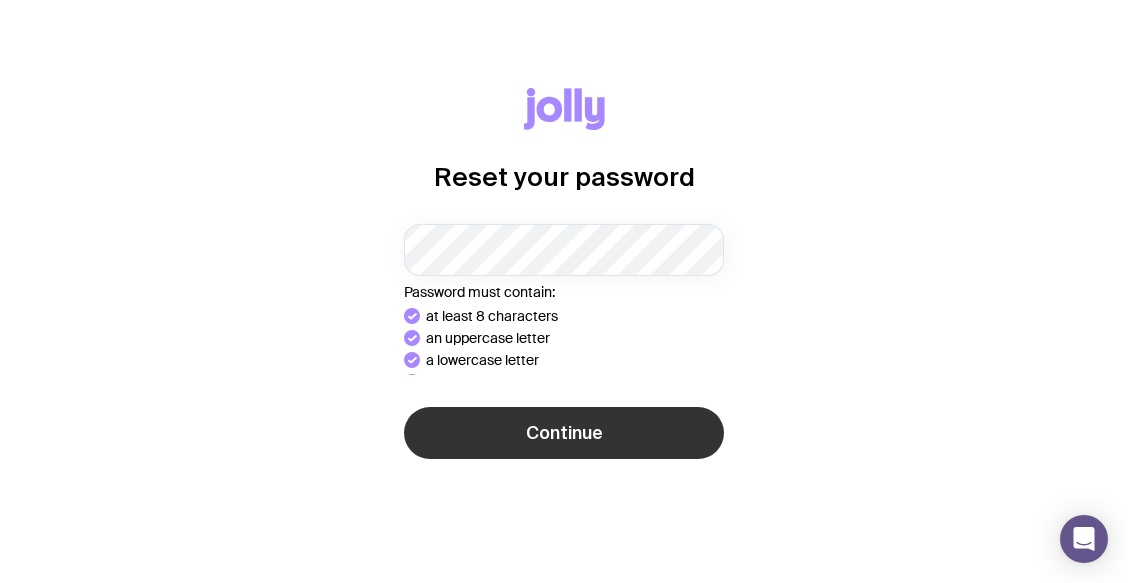 click on "Reset your password Password must contain: at least 8 characters an uppercase letter a lowercase letter a digit a special character Continue" at bounding box center [564, 291] 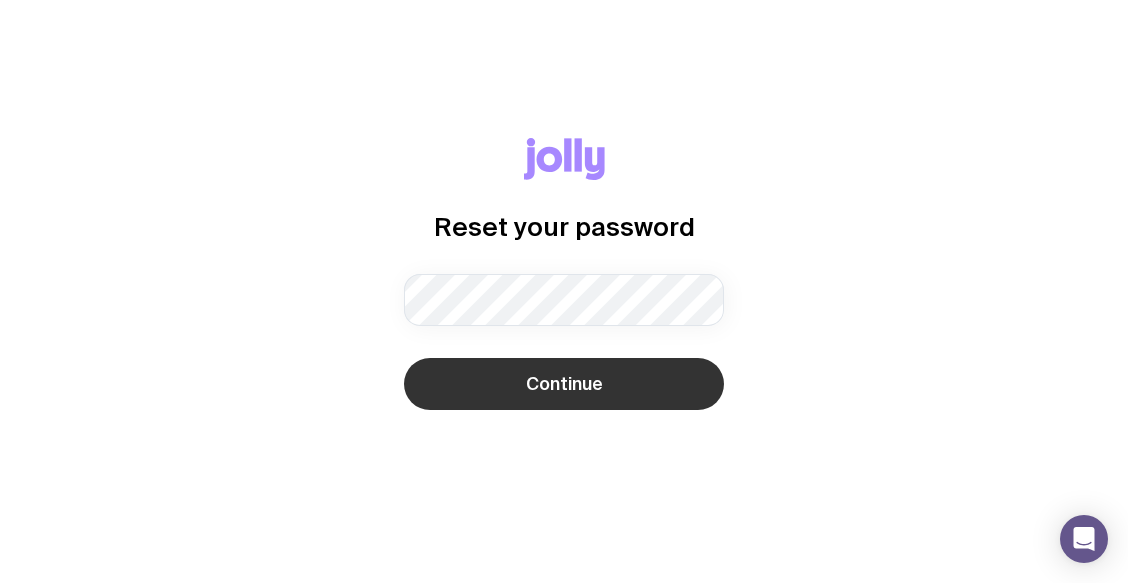 click on "Continue" at bounding box center [564, 384] 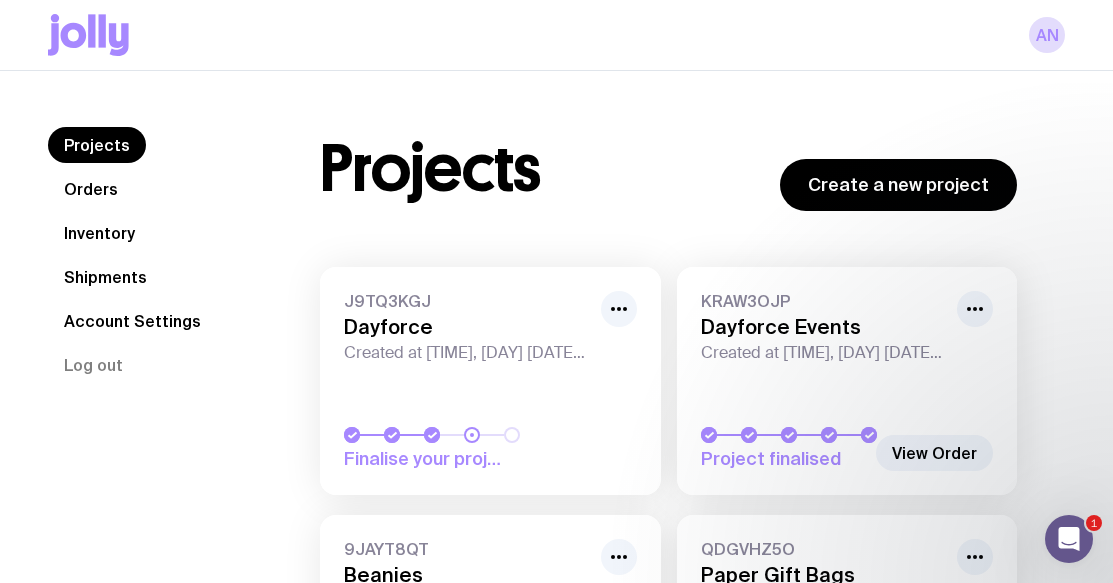 scroll, scrollTop: 0, scrollLeft: 0, axis: both 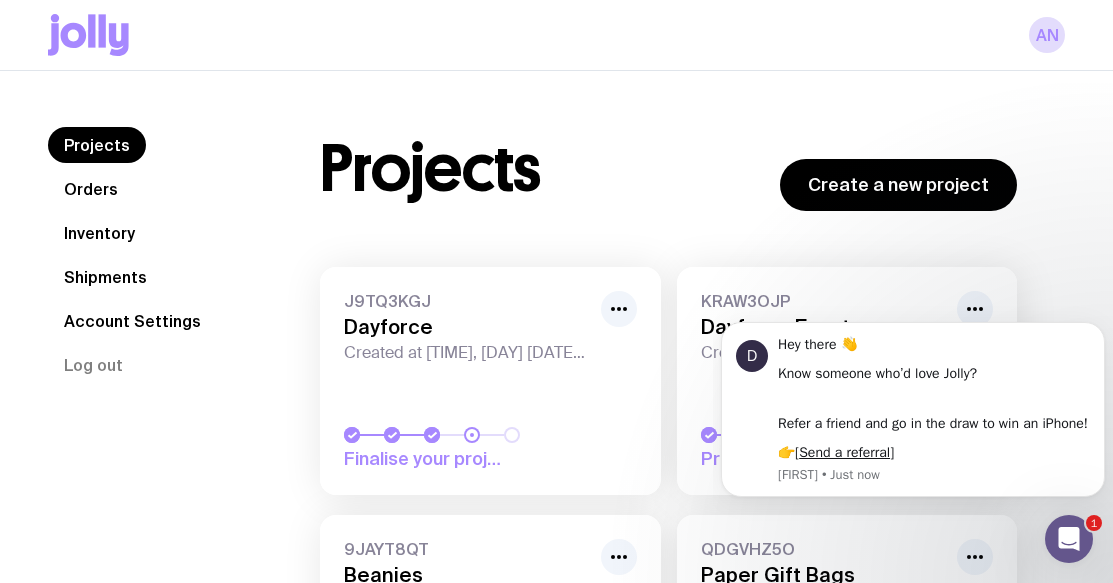 click on "Inventory" 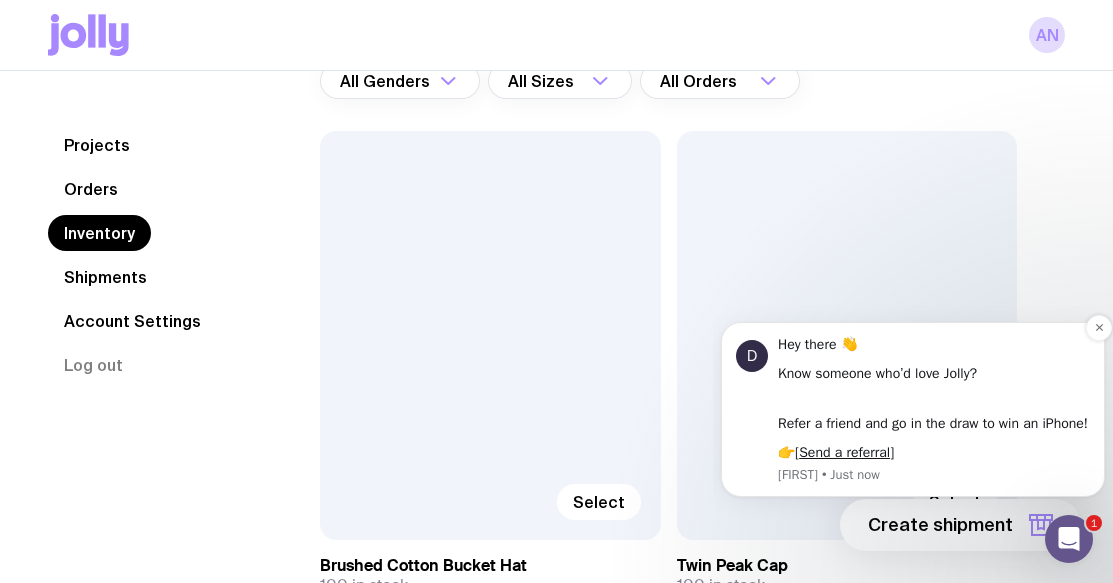 scroll, scrollTop: 200, scrollLeft: 0, axis: vertical 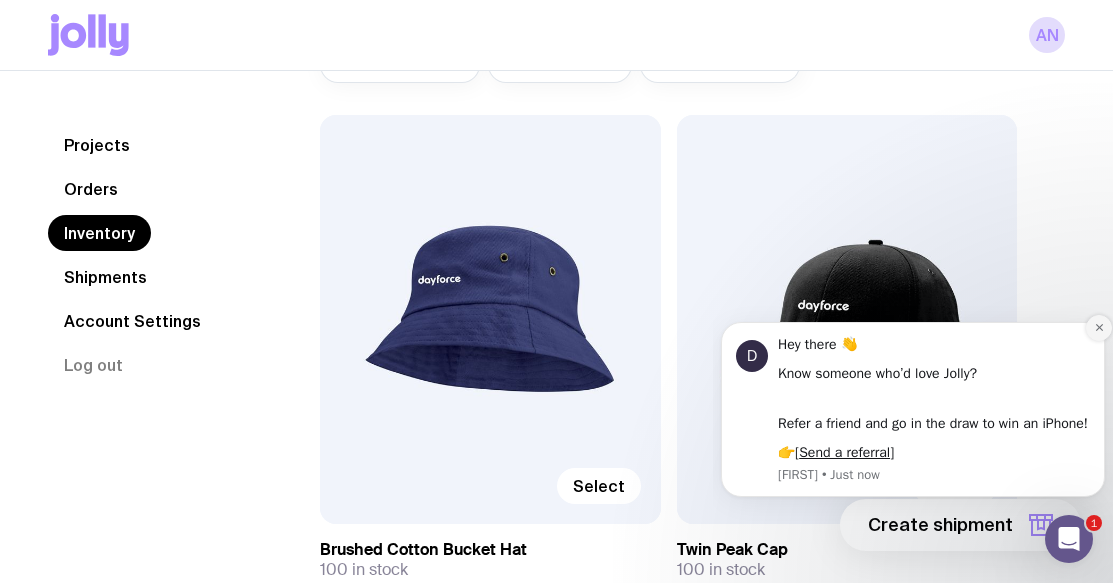 click at bounding box center (1099, 328) 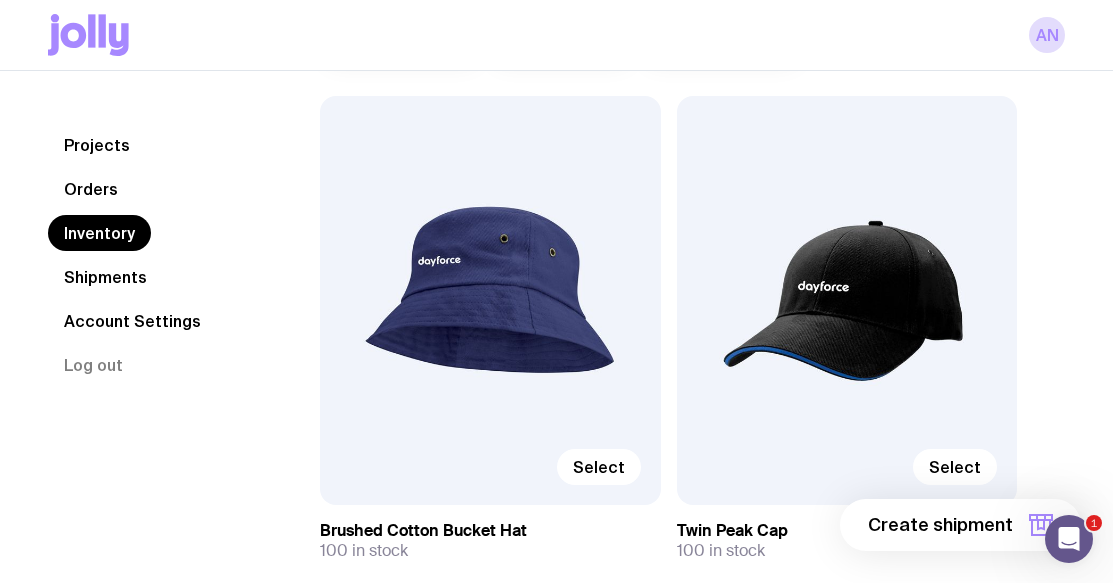scroll, scrollTop: 0, scrollLeft: 0, axis: both 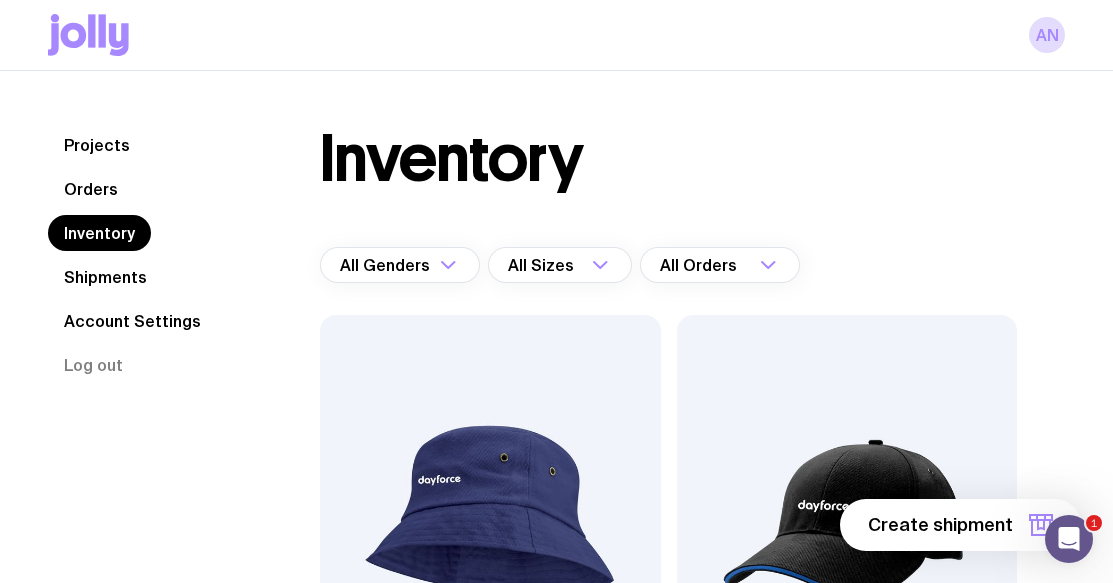 click on "Orders" 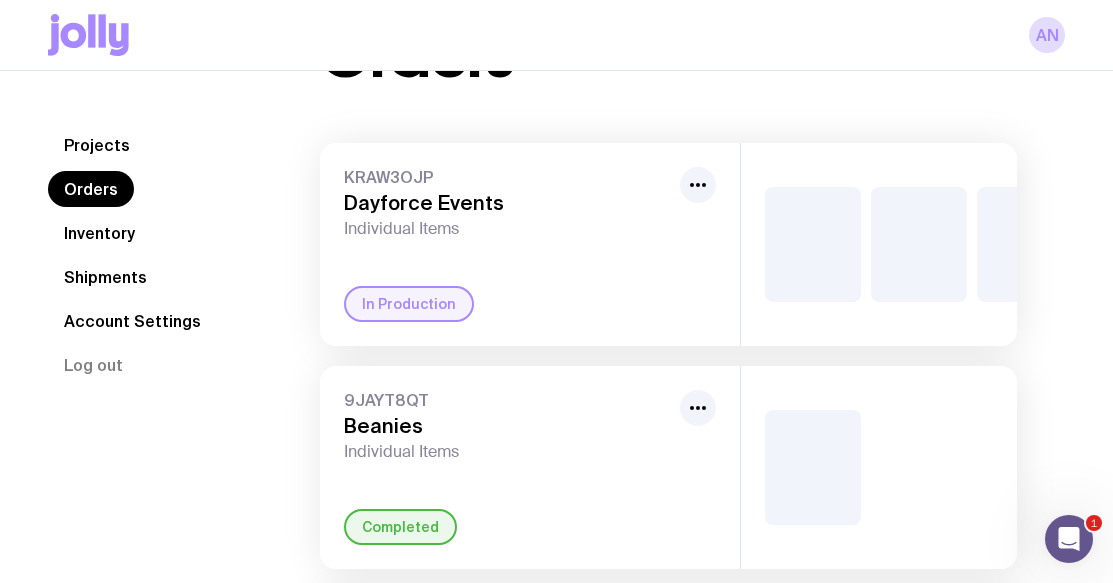 scroll, scrollTop: 100, scrollLeft: 0, axis: vertical 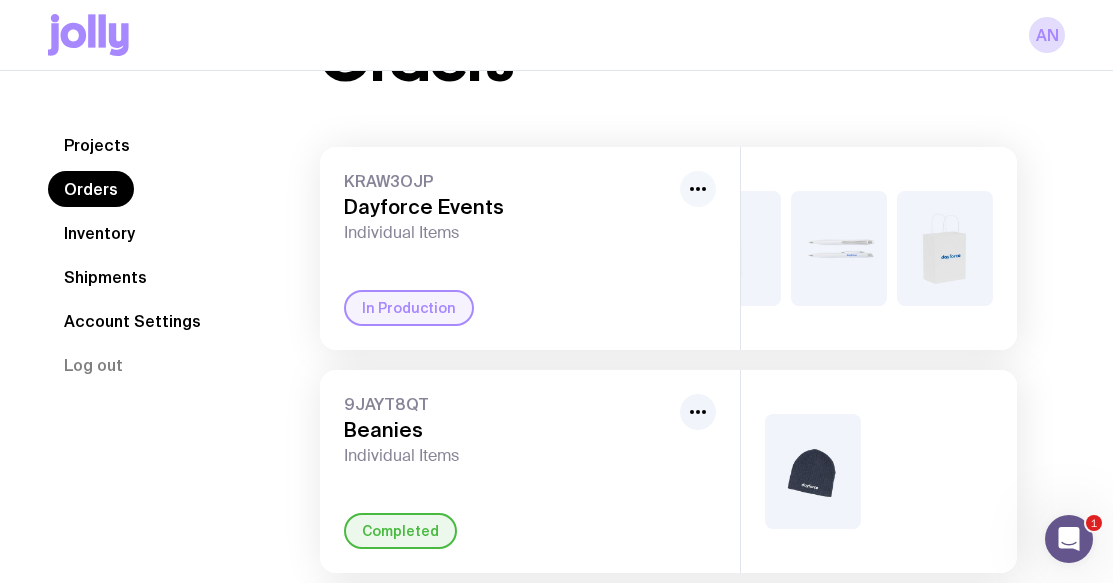 click 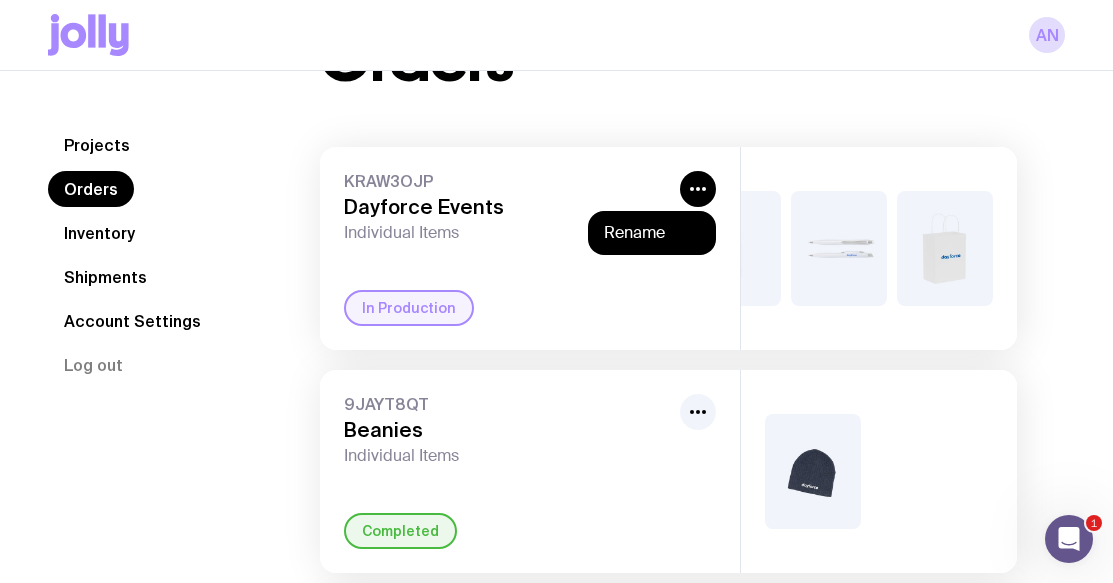click at bounding box center (839, 248) 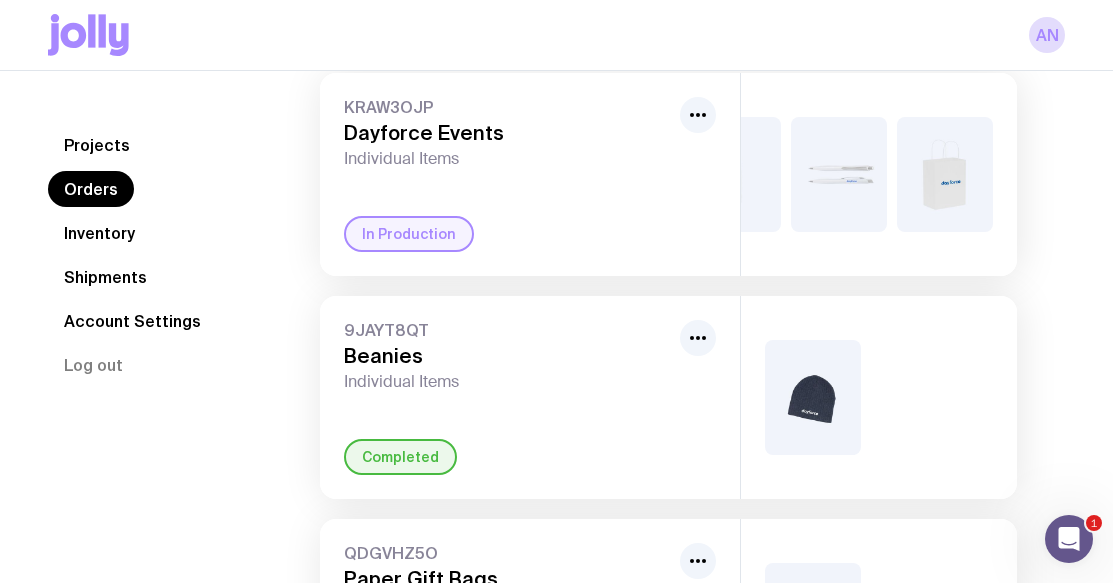 scroll, scrollTop: 161, scrollLeft: 0, axis: vertical 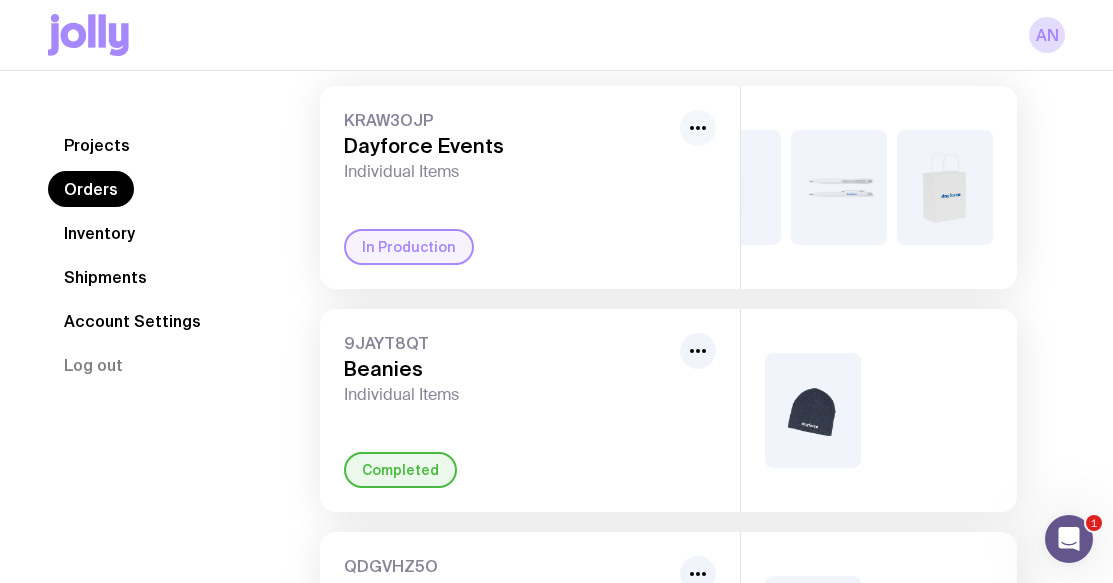 click 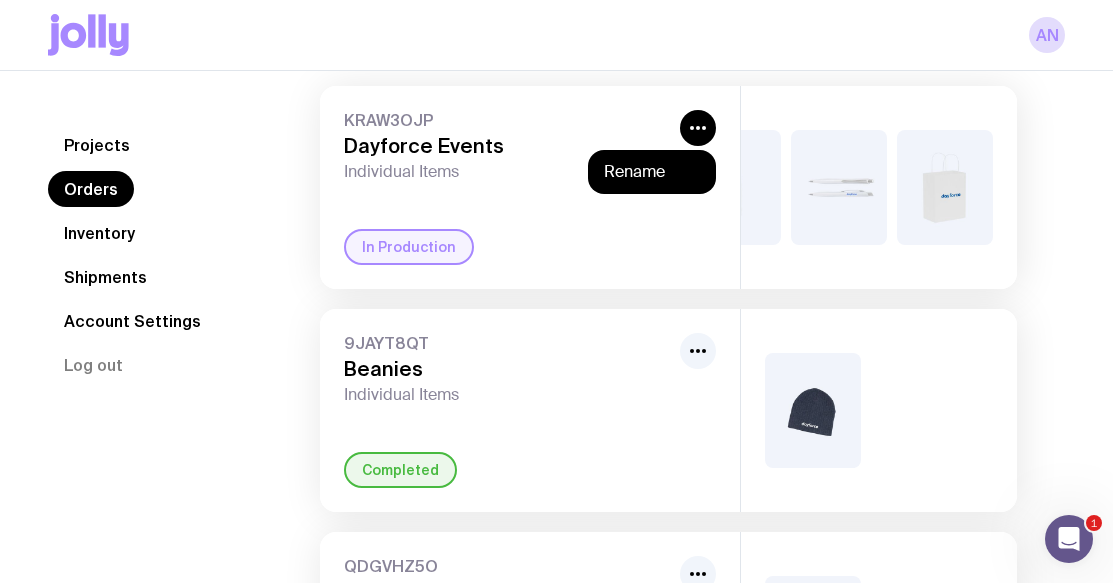 click on "Orders" 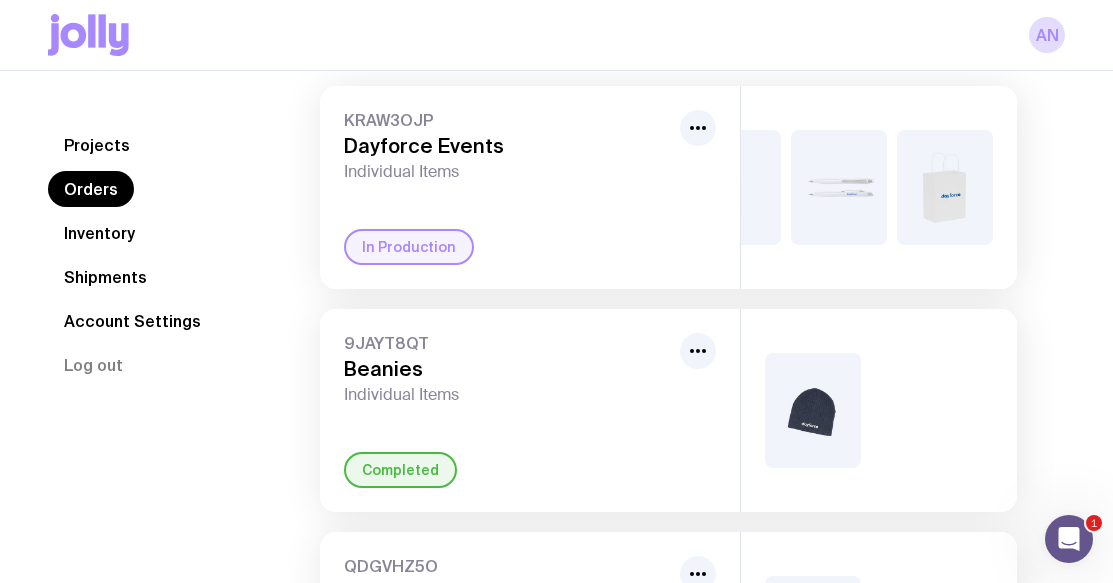 click on "Projects" 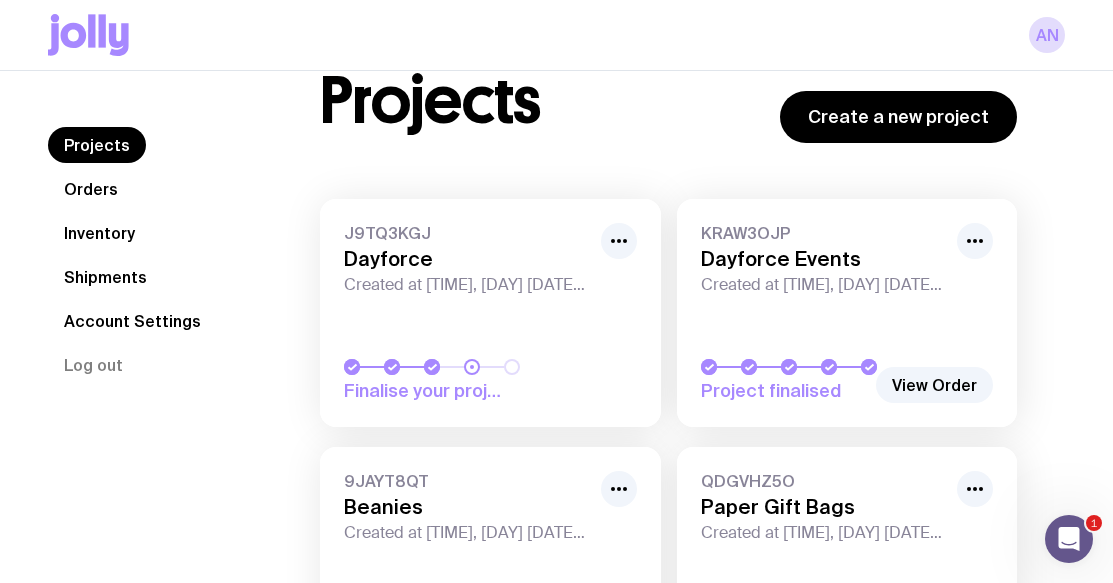 scroll, scrollTop: 100, scrollLeft: 0, axis: vertical 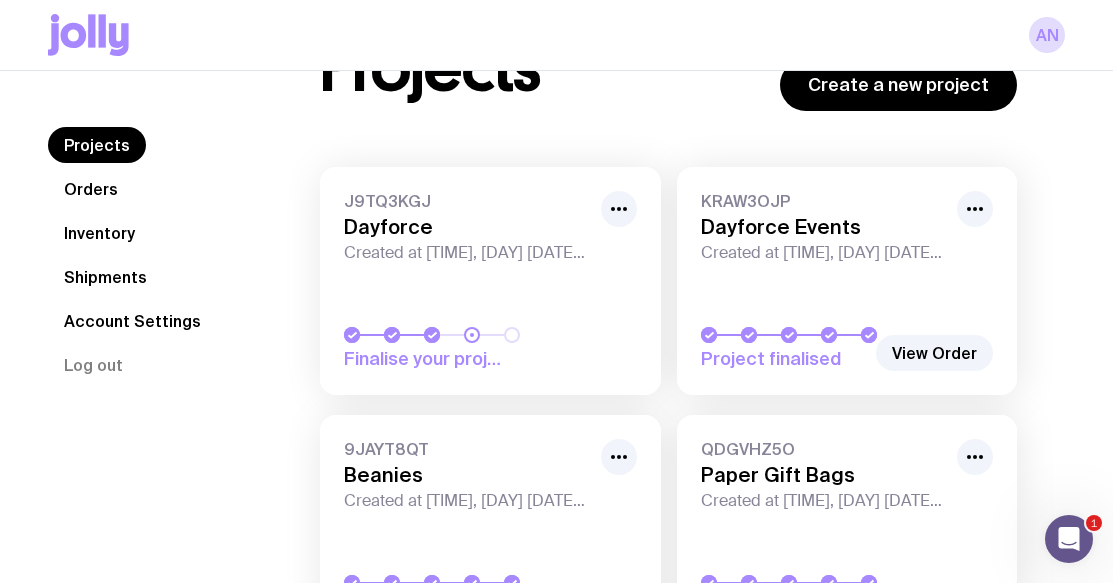 click on "Dayforce Events" at bounding box center (823, 227) 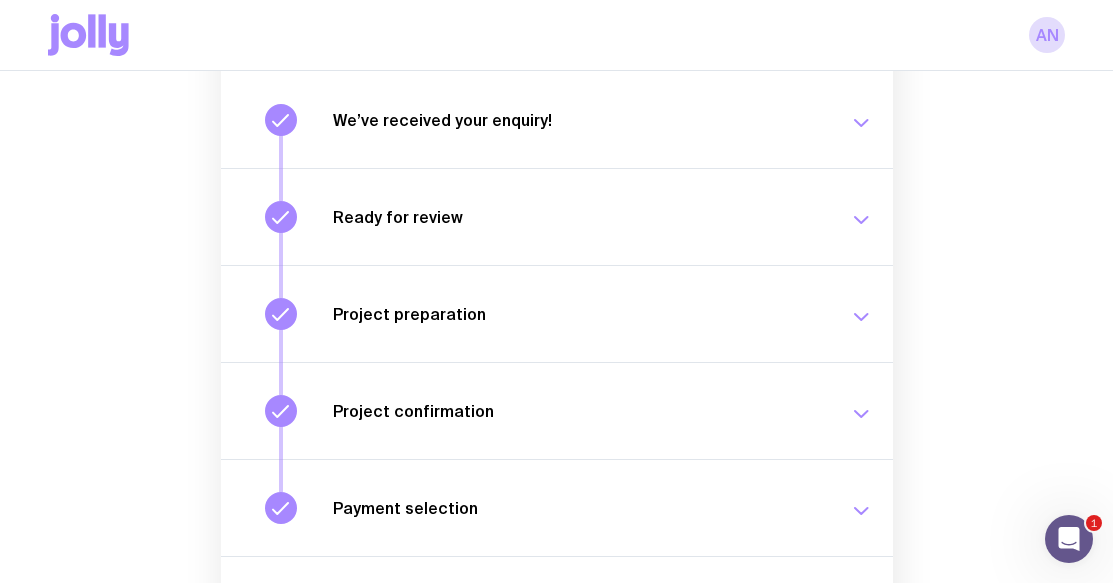 scroll, scrollTop: 0, scrollLeft: 0, axis: both 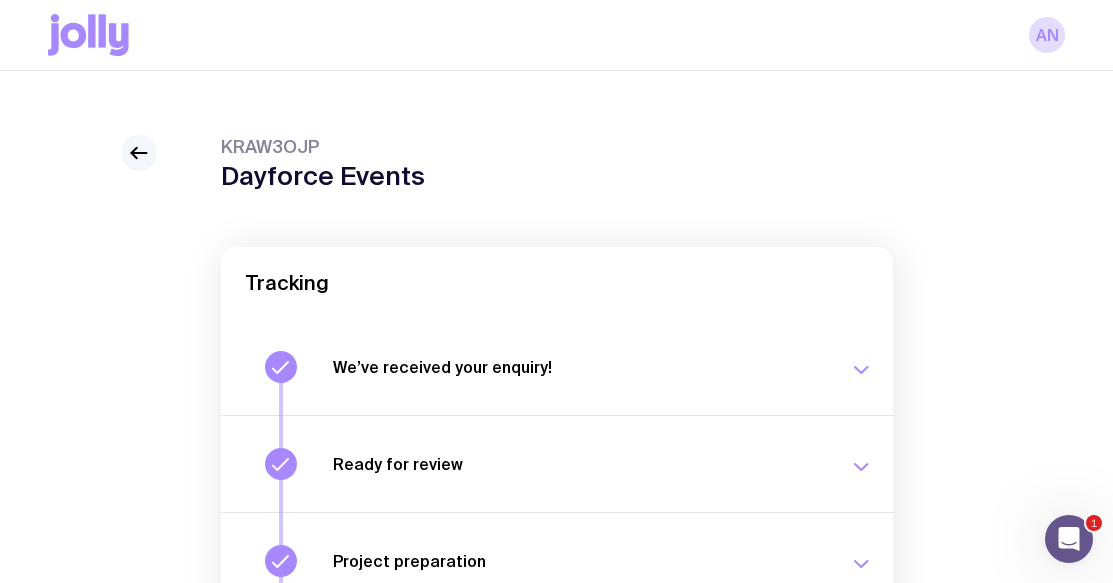 click 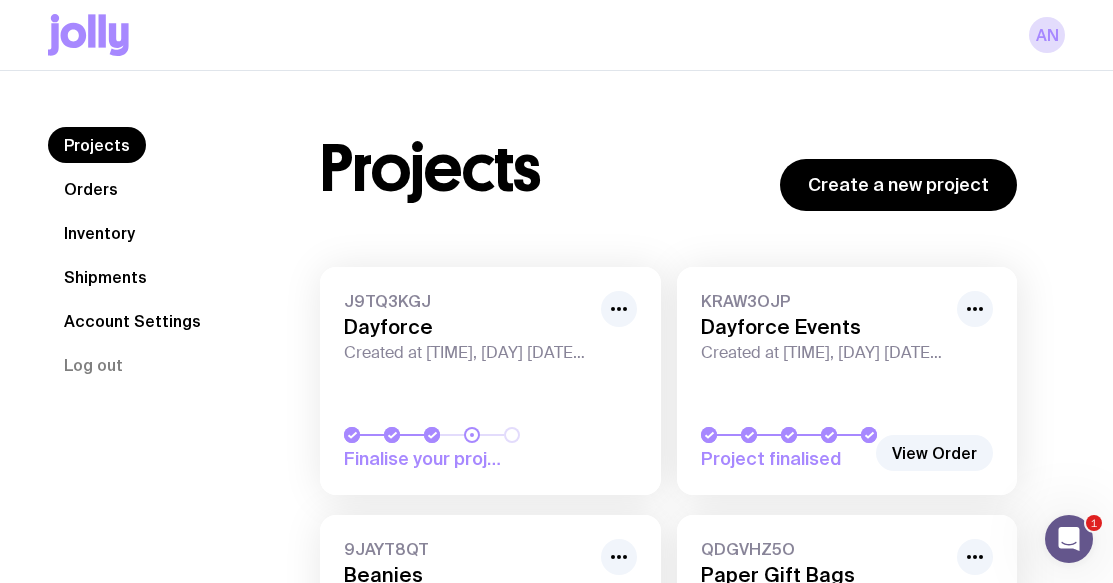 click on "Dayforce" at bounding box center [466, 327] 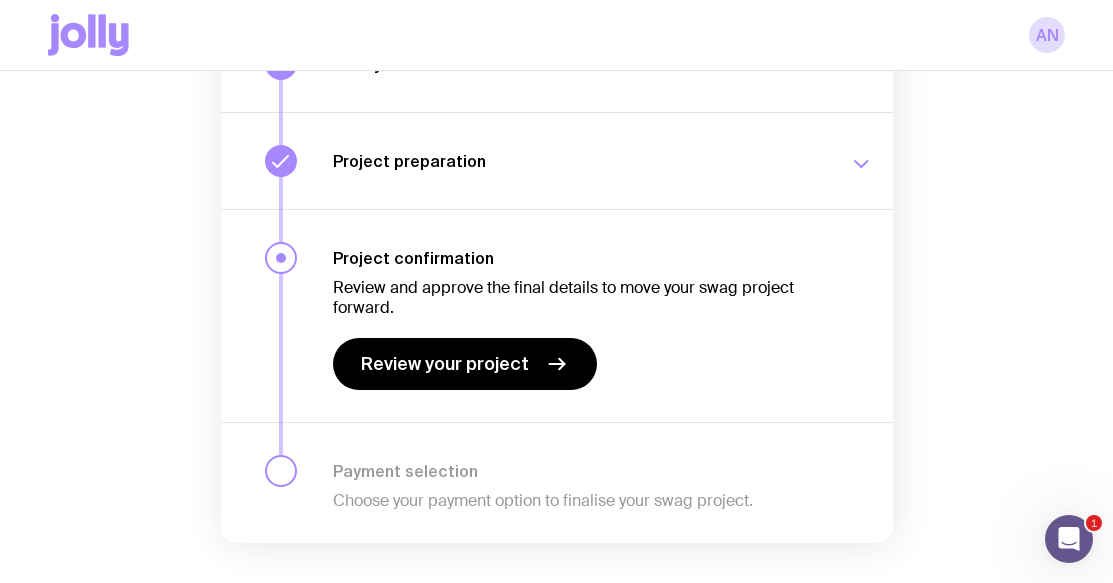 scroll, scrollTop: 440, scrollLeft: 0, axis: vertical 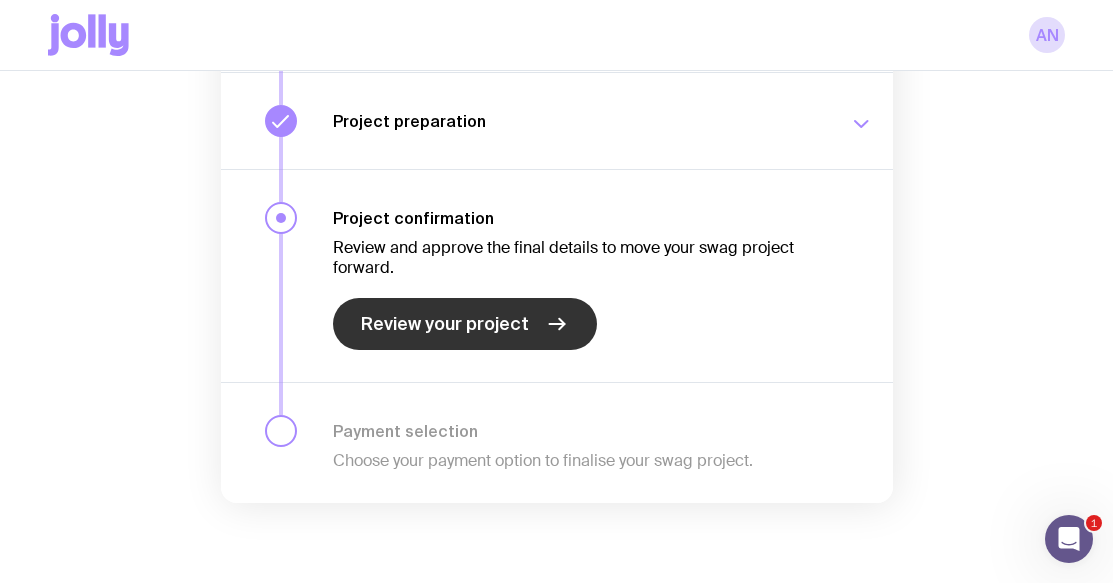 click on "Review your project" 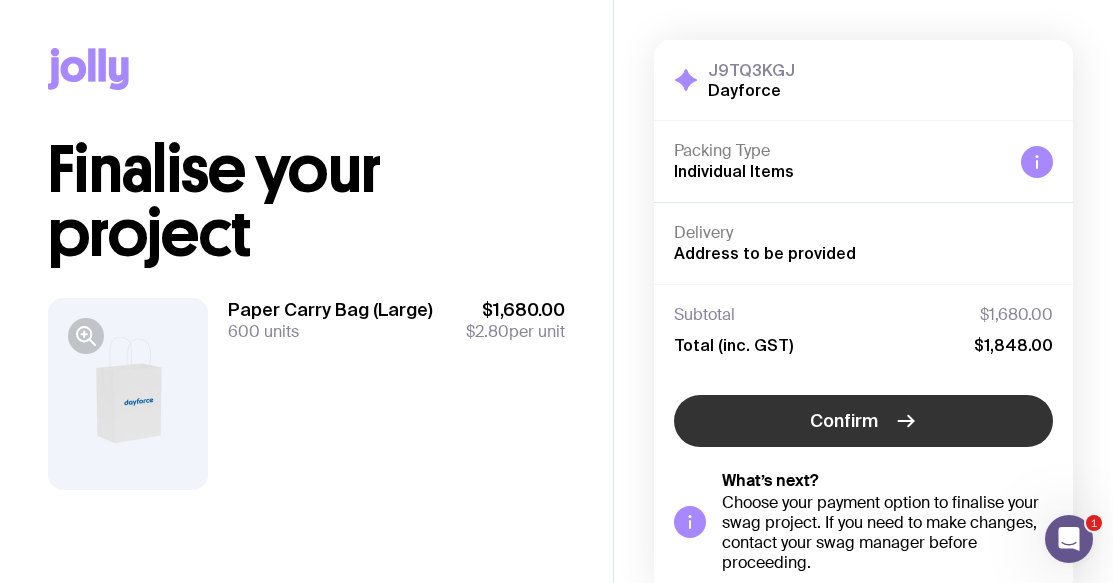 click on "Confirm" 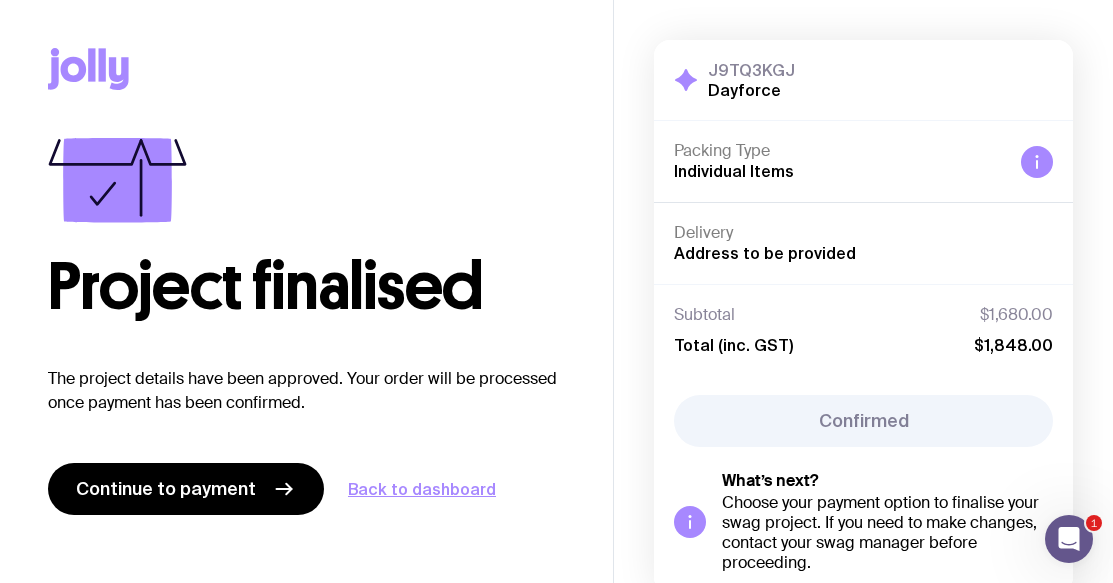 scroll, scrollTop: 109, scrollLeft: 0, axis: vertical 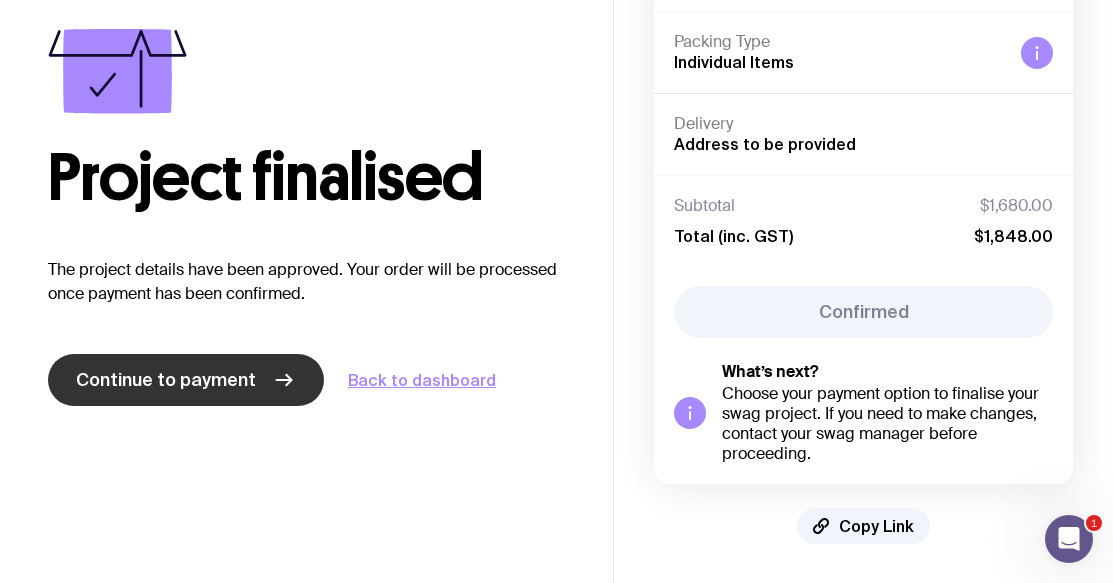 click on "Continue to payment" 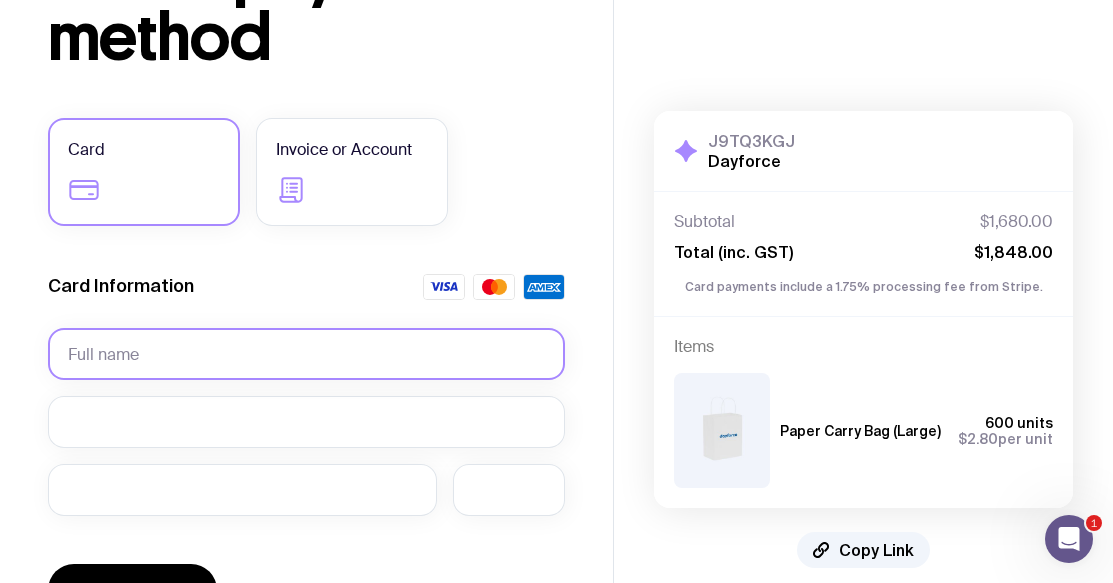scroll, scrollTop: 200, scrollLeft: 0, axis: vertical 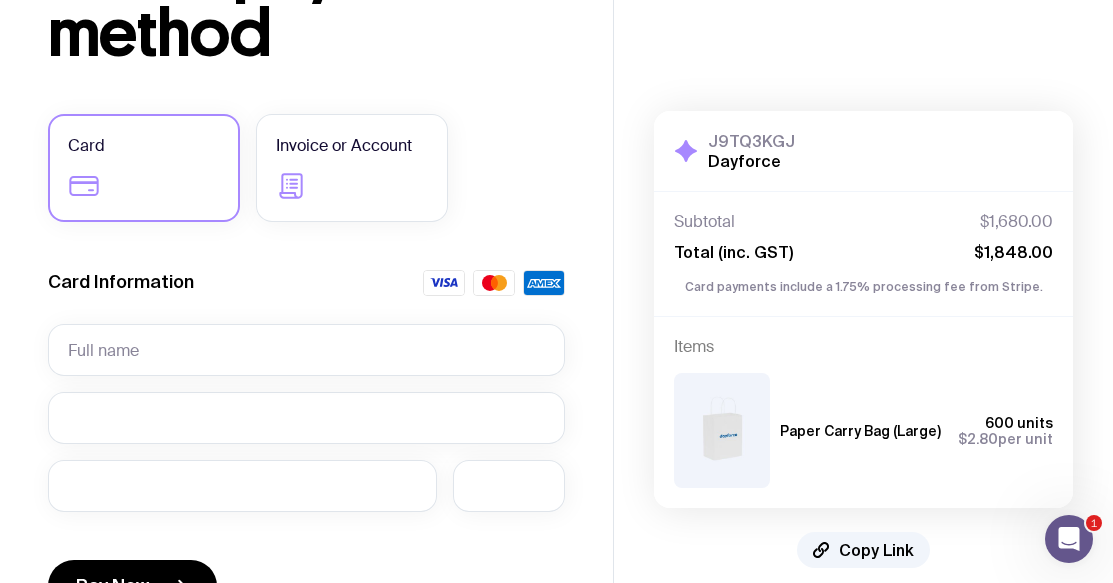 click 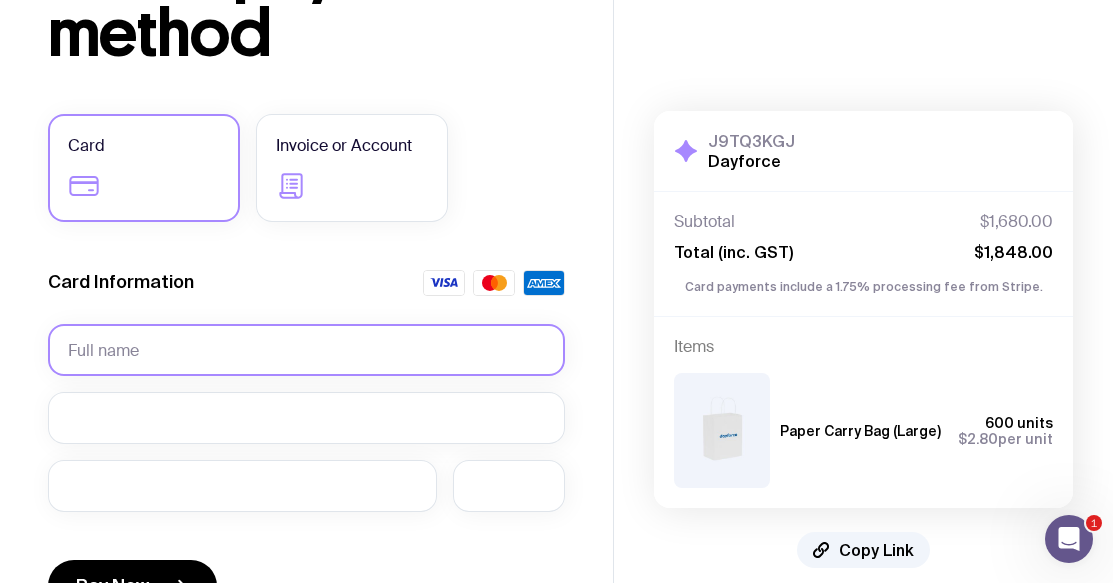 click 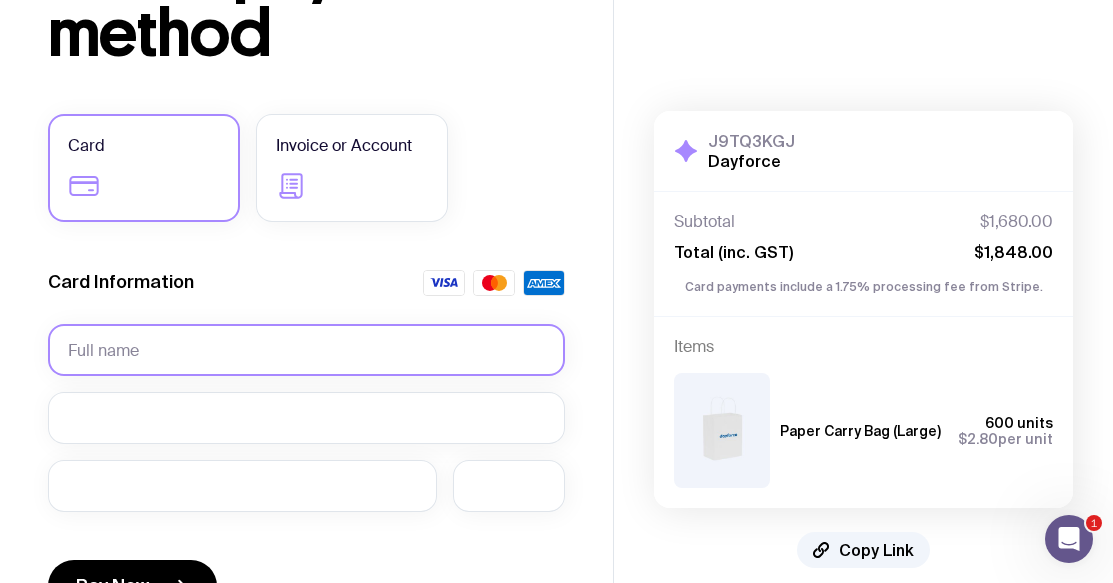 type on "[FIRST] [LAST]" 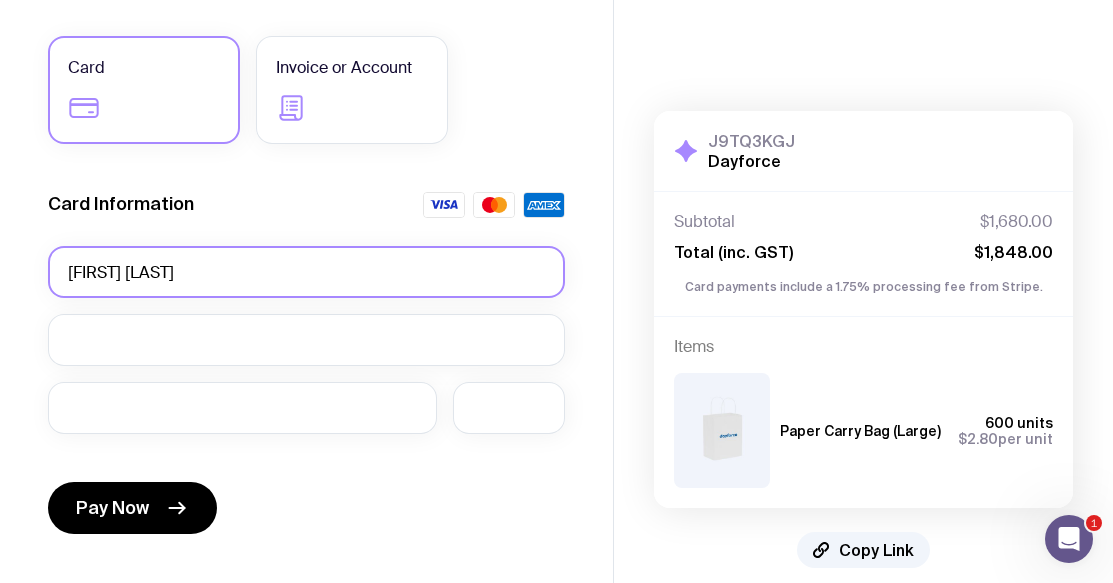 scroll, scrollTop: 400, scrollLeft: 0, axis: vertical 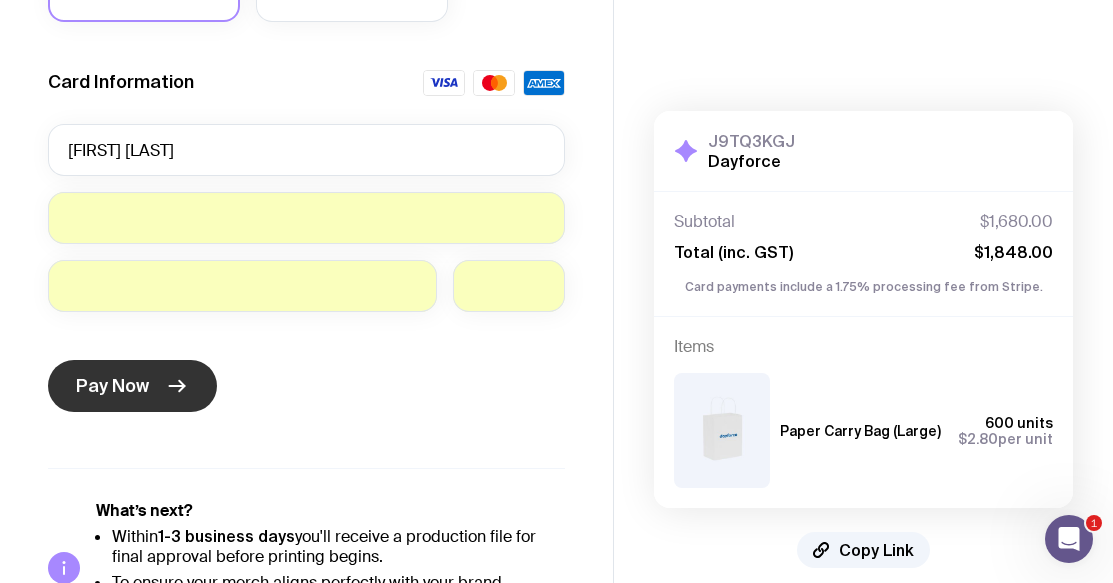 click on "Pay Now" 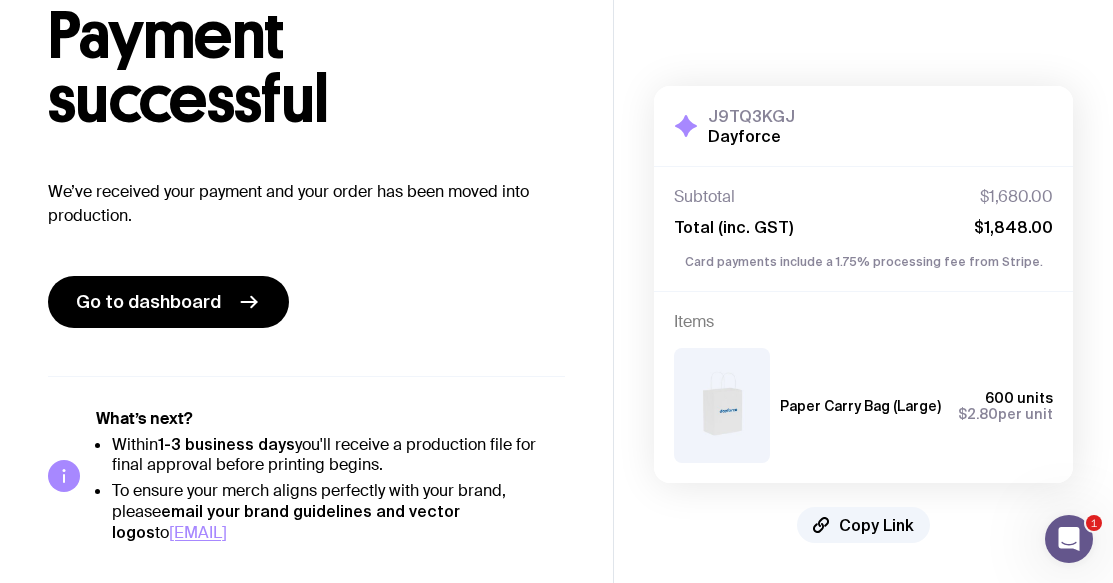 scroll, scrollTop: 254, scrollLeft: 0, axis: vertical 